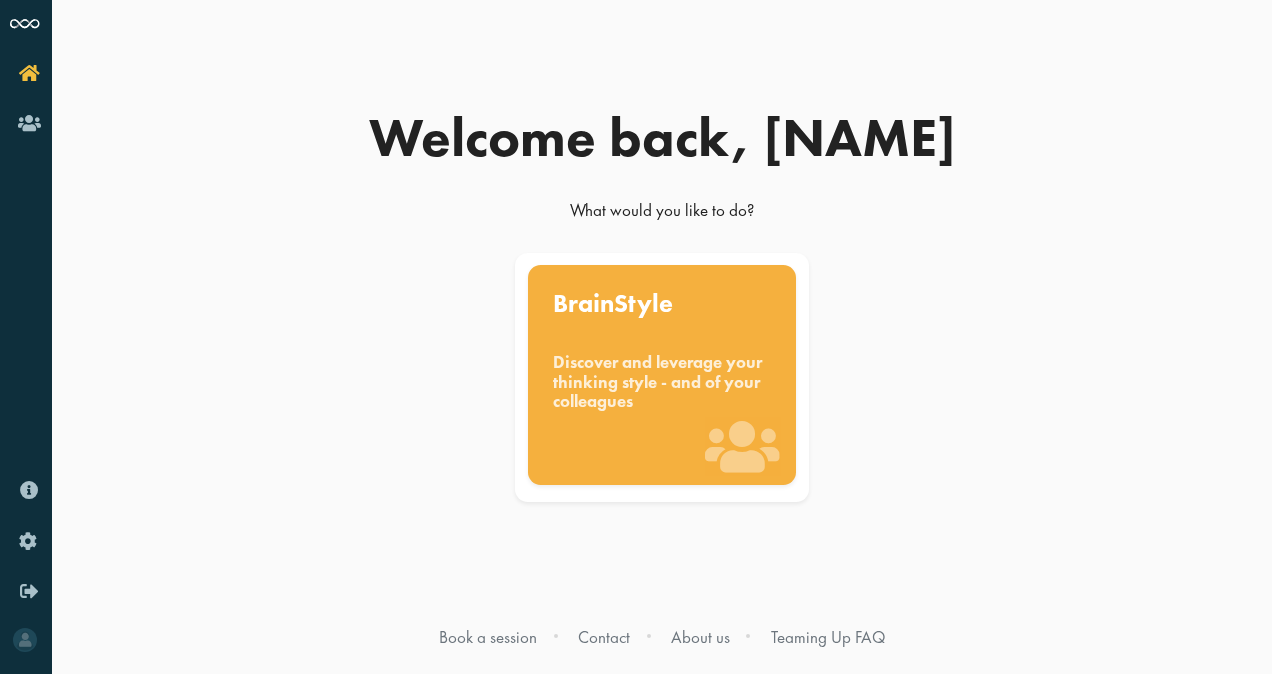 scroll, scrollTop: 0, scrollLeft: 0, axis: both 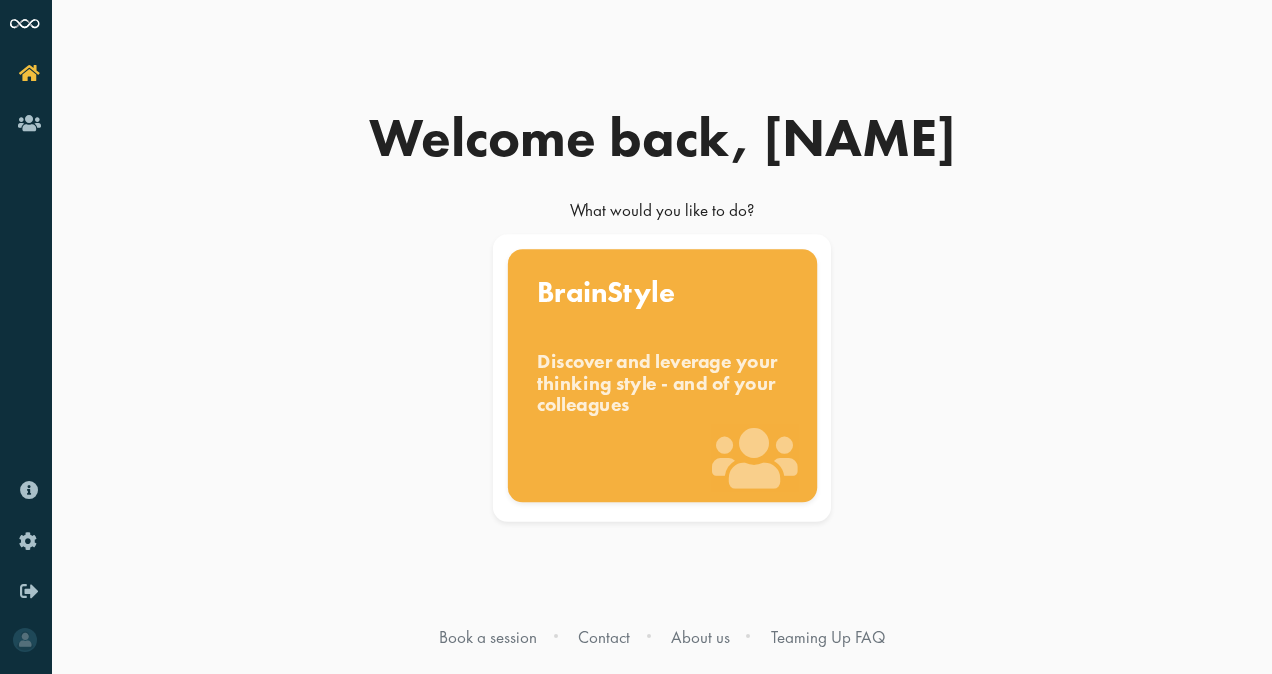 click on "Discover and leverage your thinking style - and of your colleagues" at bounding box center (662, 383) 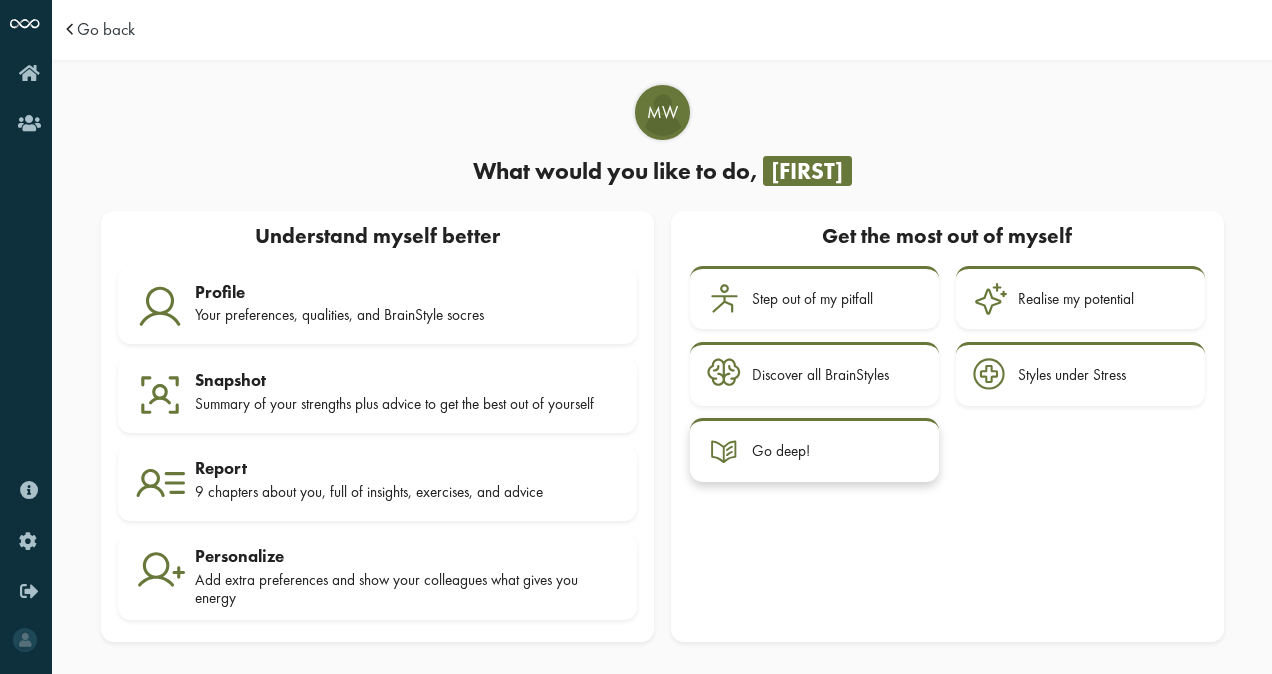 scroll, scrollTop: 0, scrollLeft: 0, axis: both 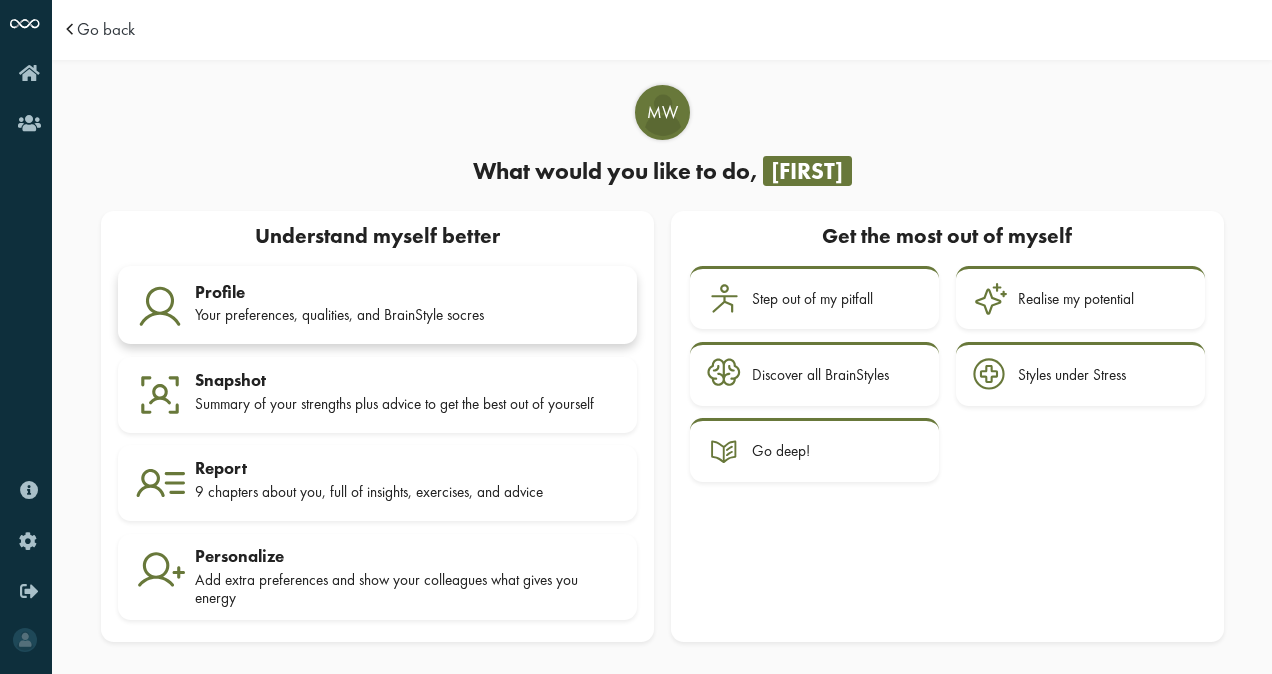 click on "Your preferences, qualities, and BrainStyle socres" at bounding box center (407, 315) 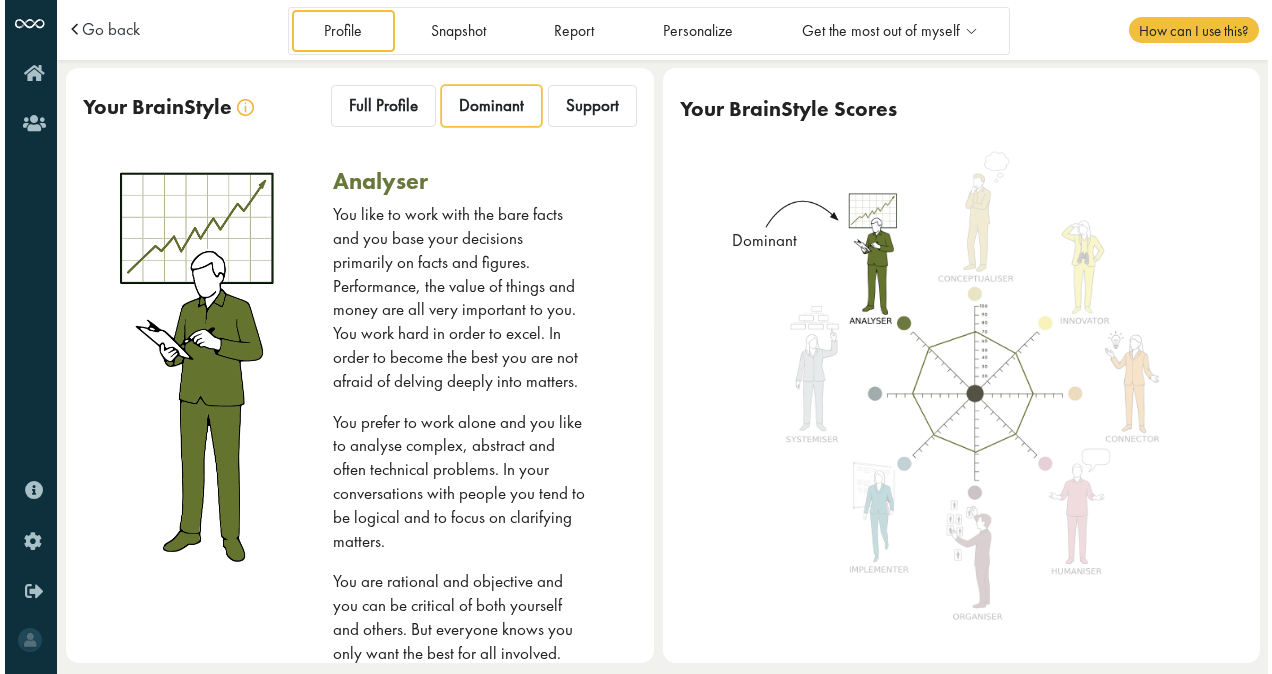 scroll, scrollTop: 0, scrollLeft: 0, axis: both 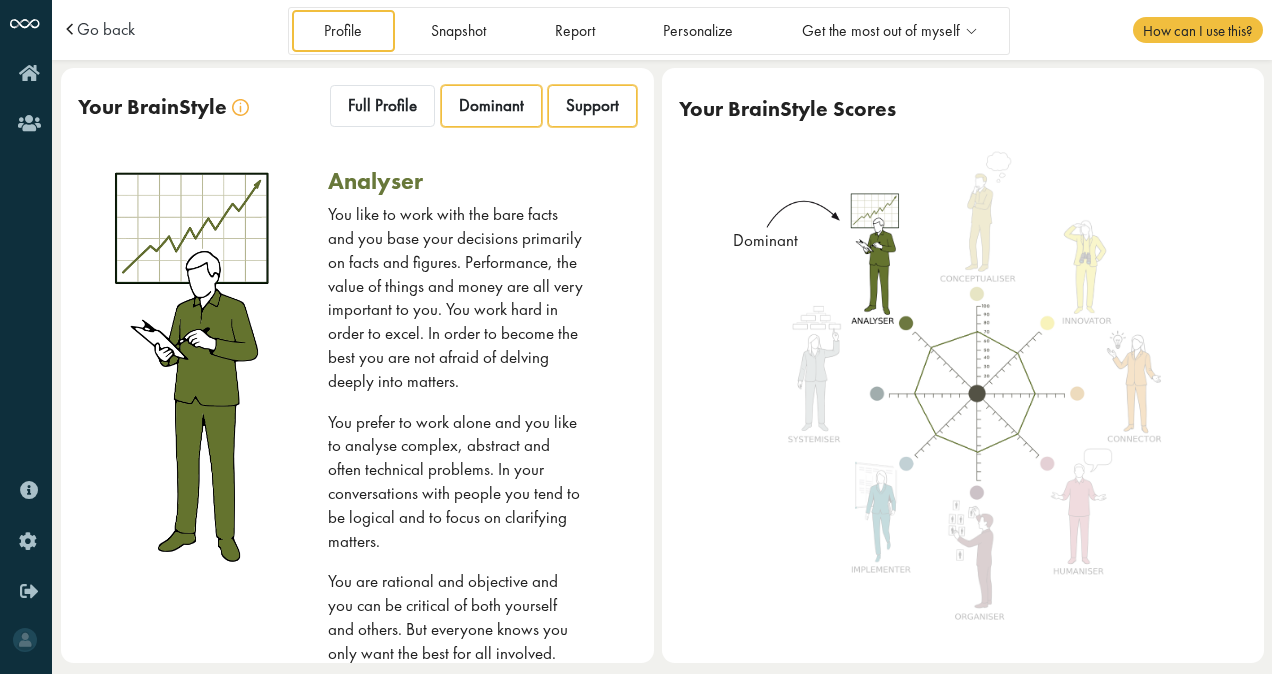 click on "Support" at bounding box center [592, 105] 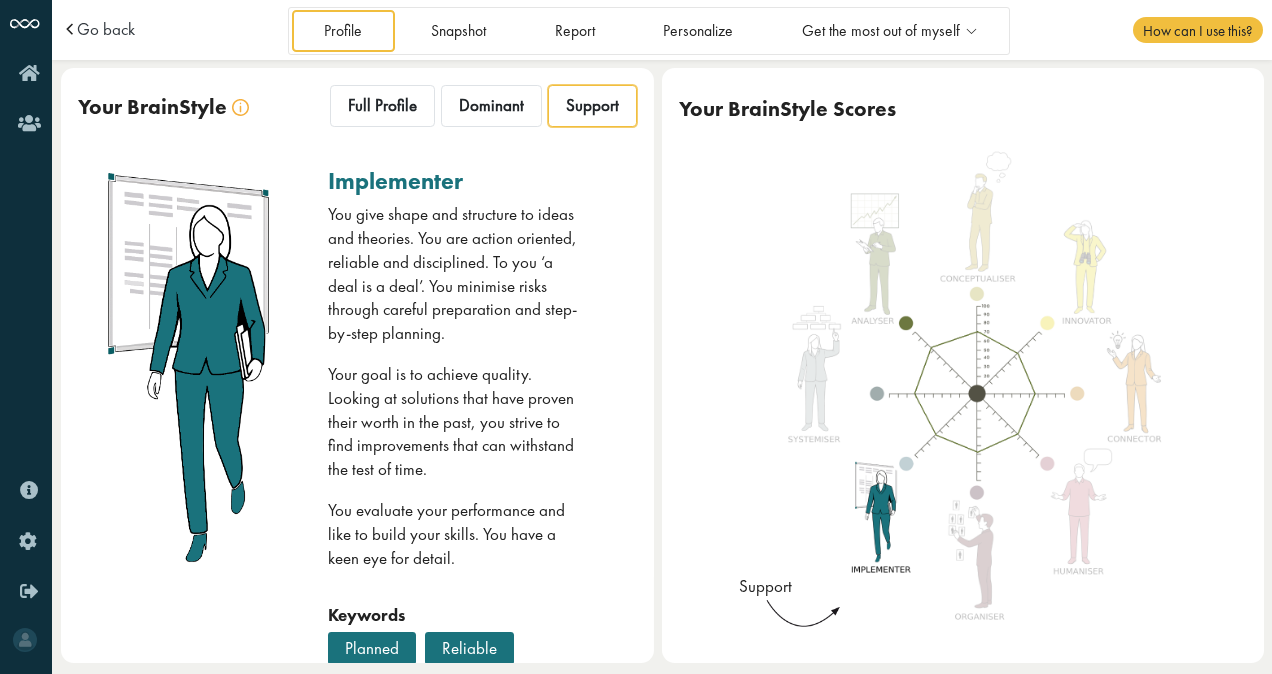 scroll, scrollTop: 1, scrollLeft: 0, axis: vertical 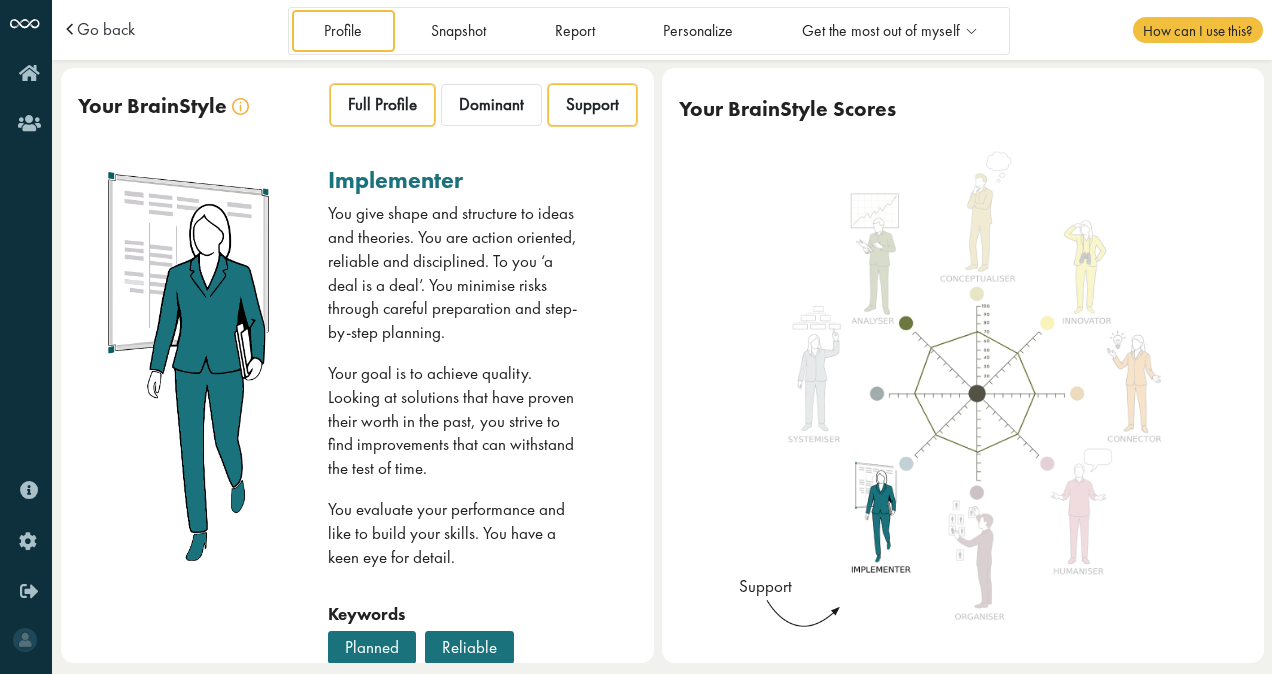 click on "Full Profile" at bounding box center (382, 104) 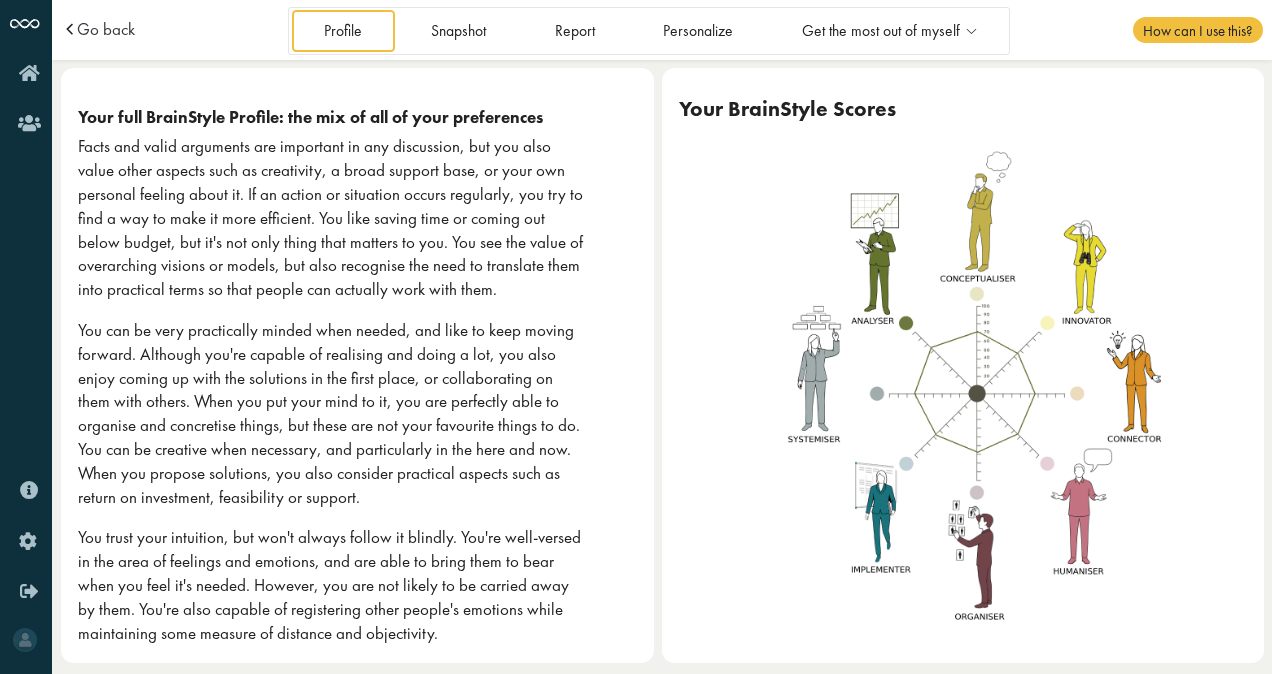 scroll, scrollTop: 0, scrollLeft: 0, axis: both 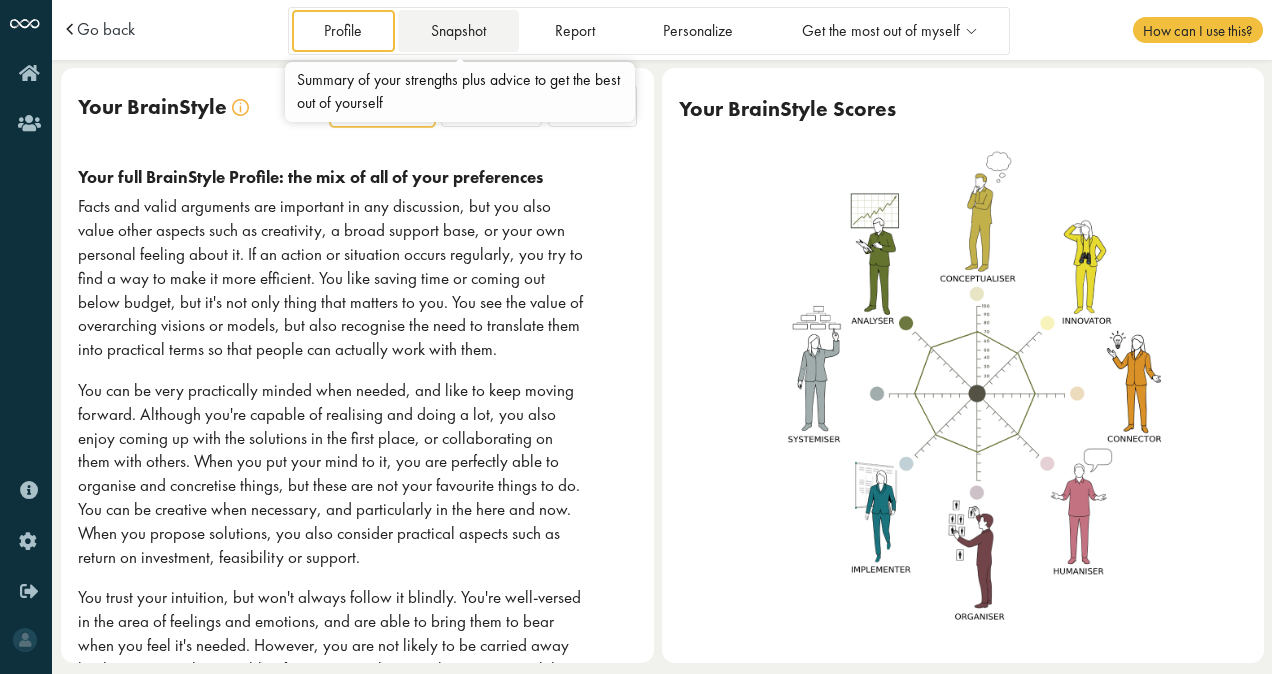 click on "Snapshot" at bounding box center (458, 30) 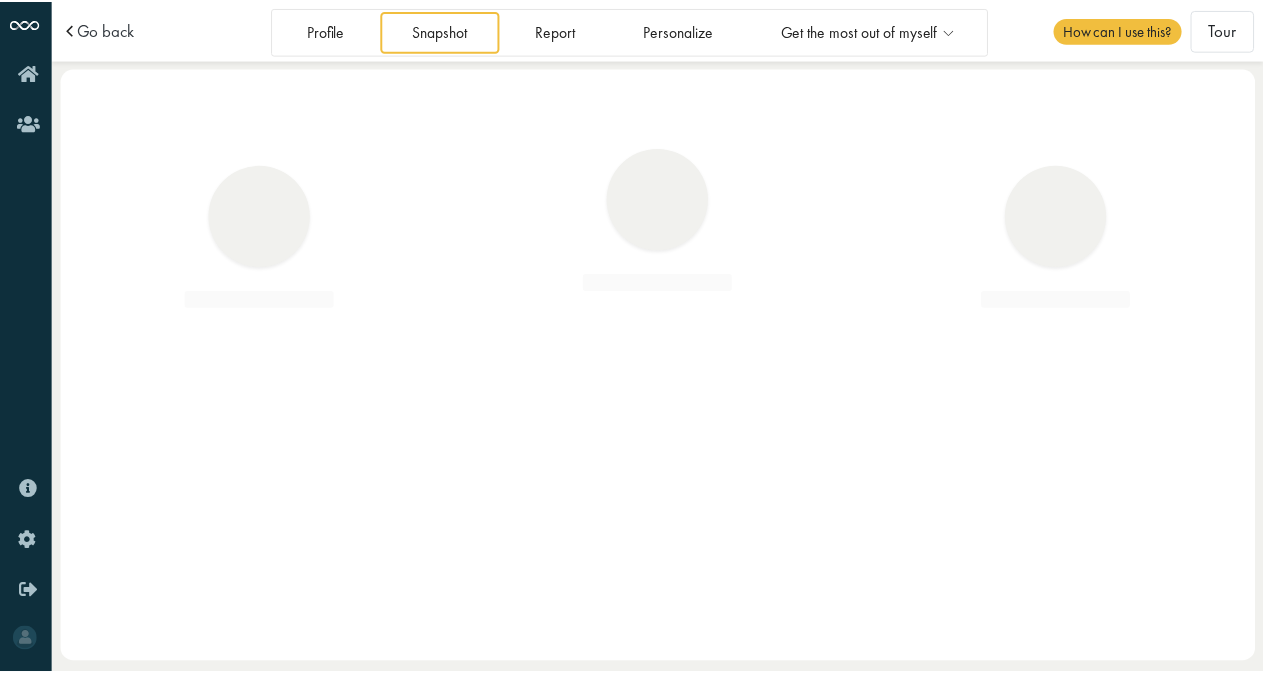 scroll, scrollTop: 0, scrollLeft: 0, axis: both 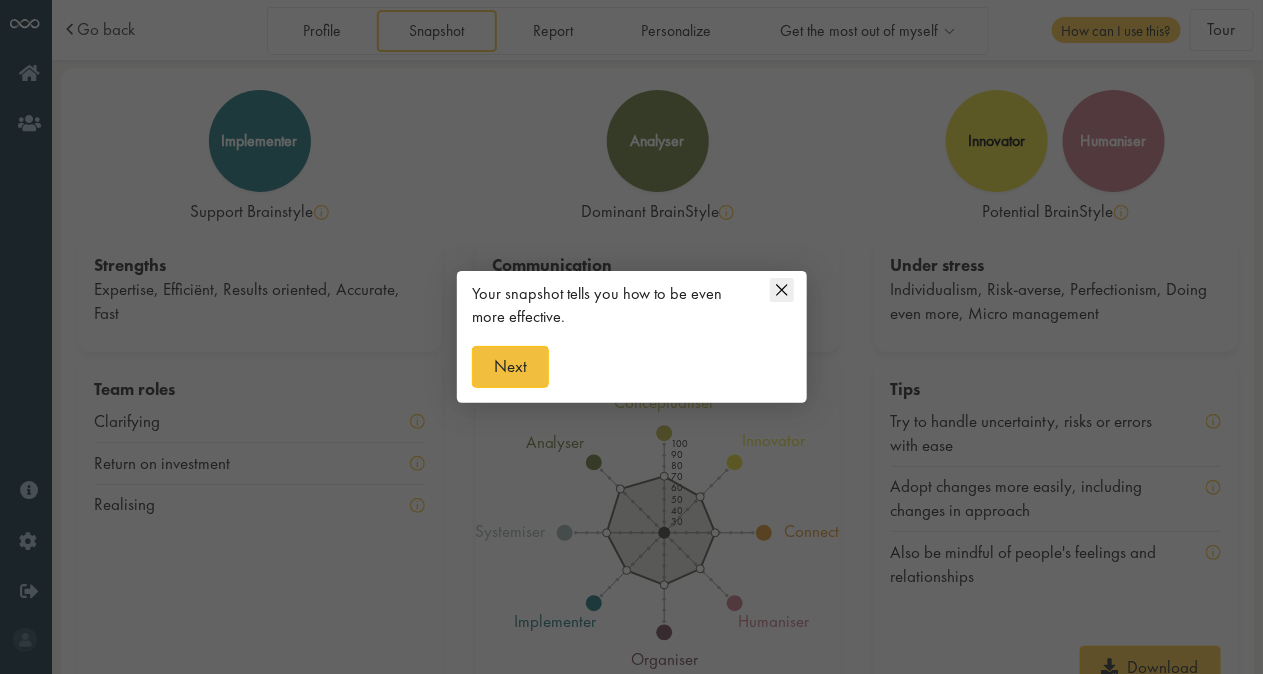 click 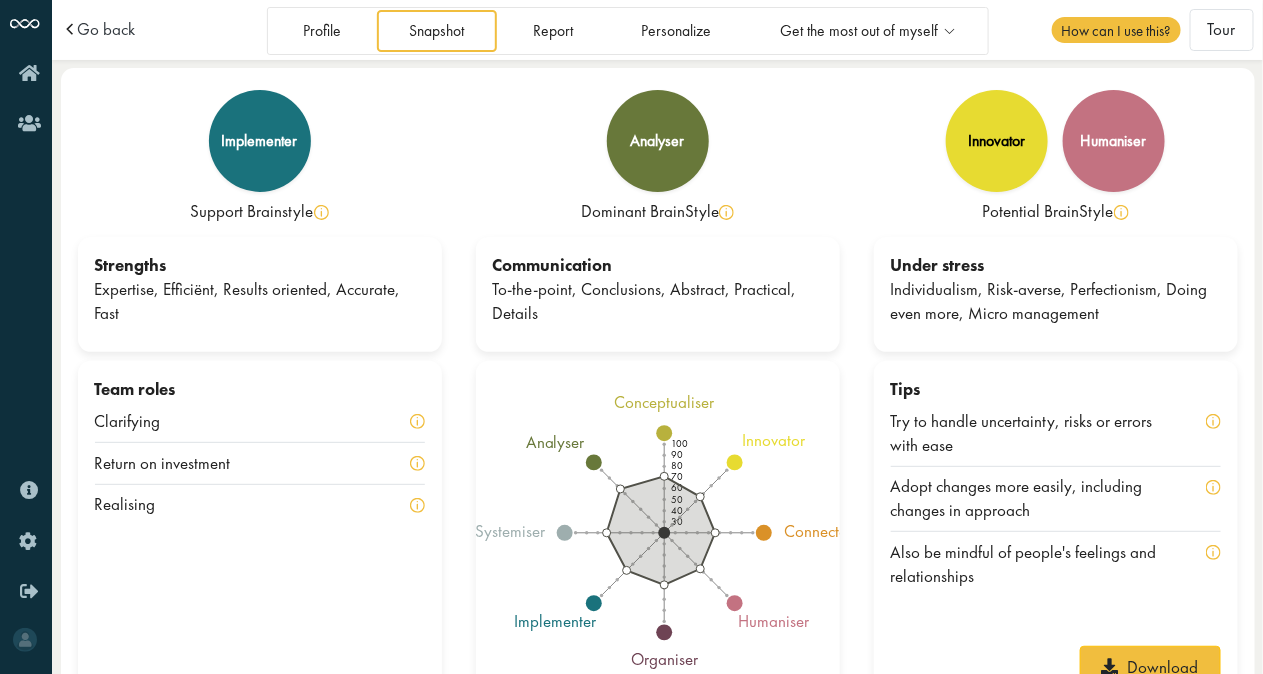 scroll, scrollTop: 44, scrollLeft: 0, axis: vertical 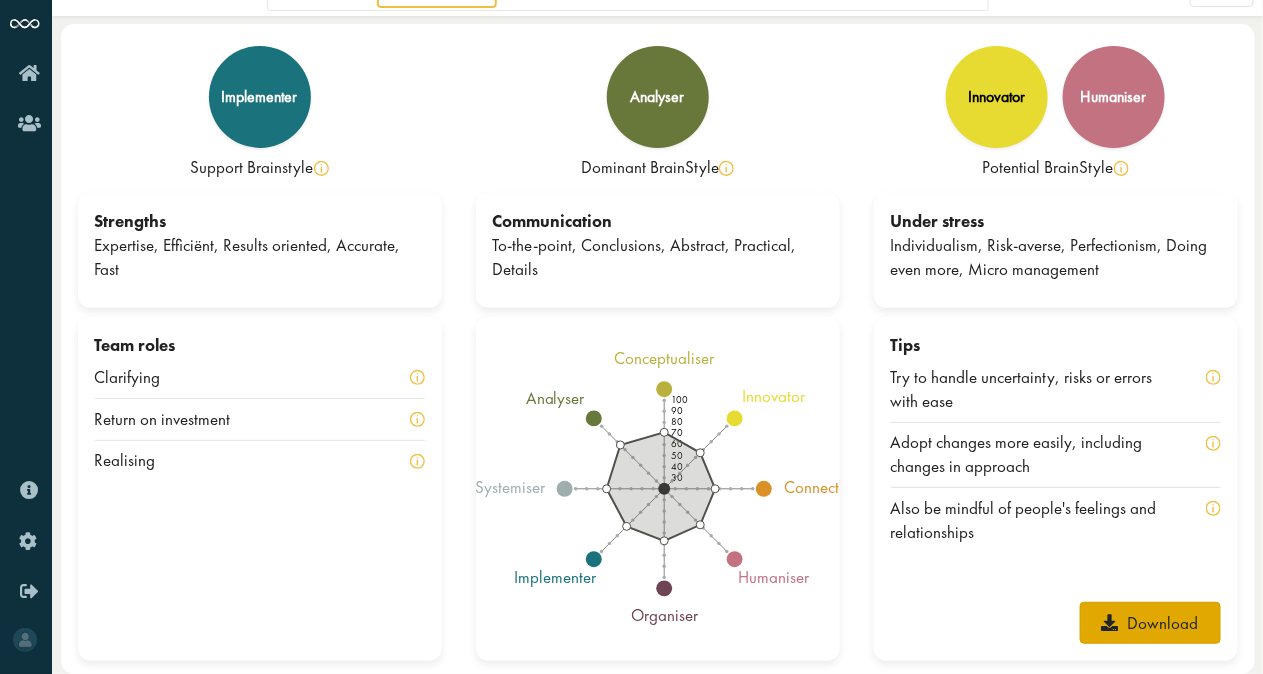 click on "Download" at bounding box center (1150, 623) 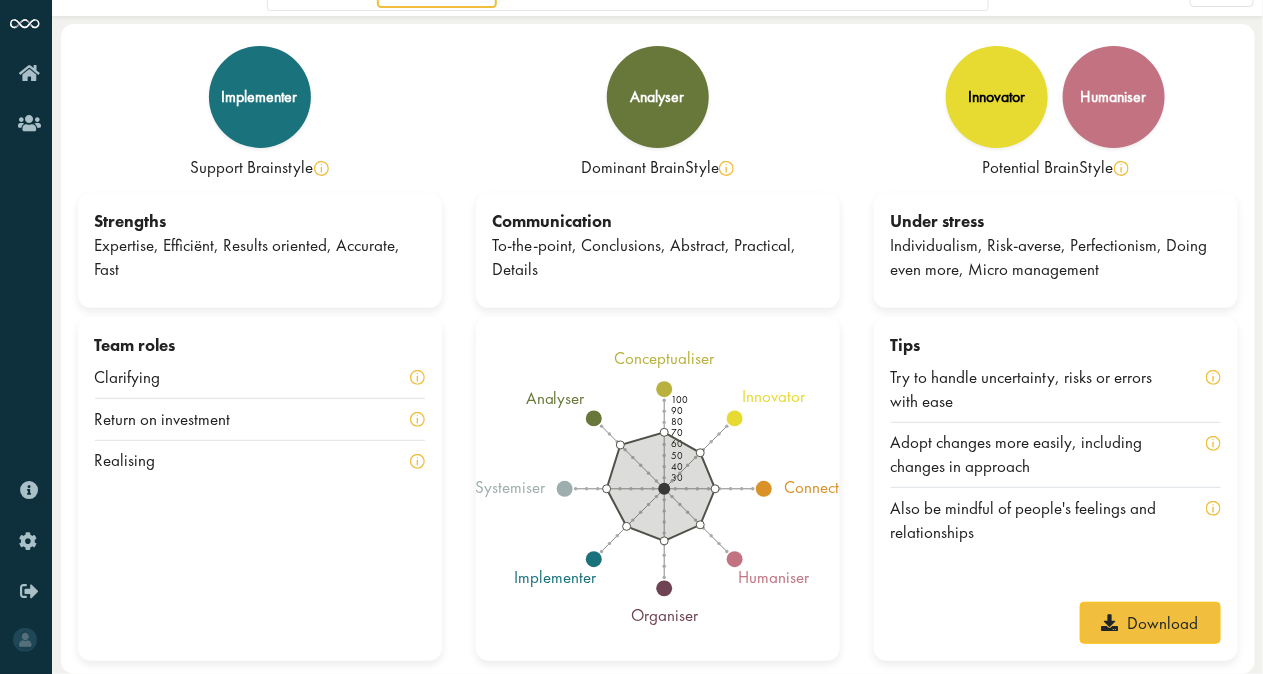 click on "implementer
Support Brainstyle" at bounding box center [260, 117] 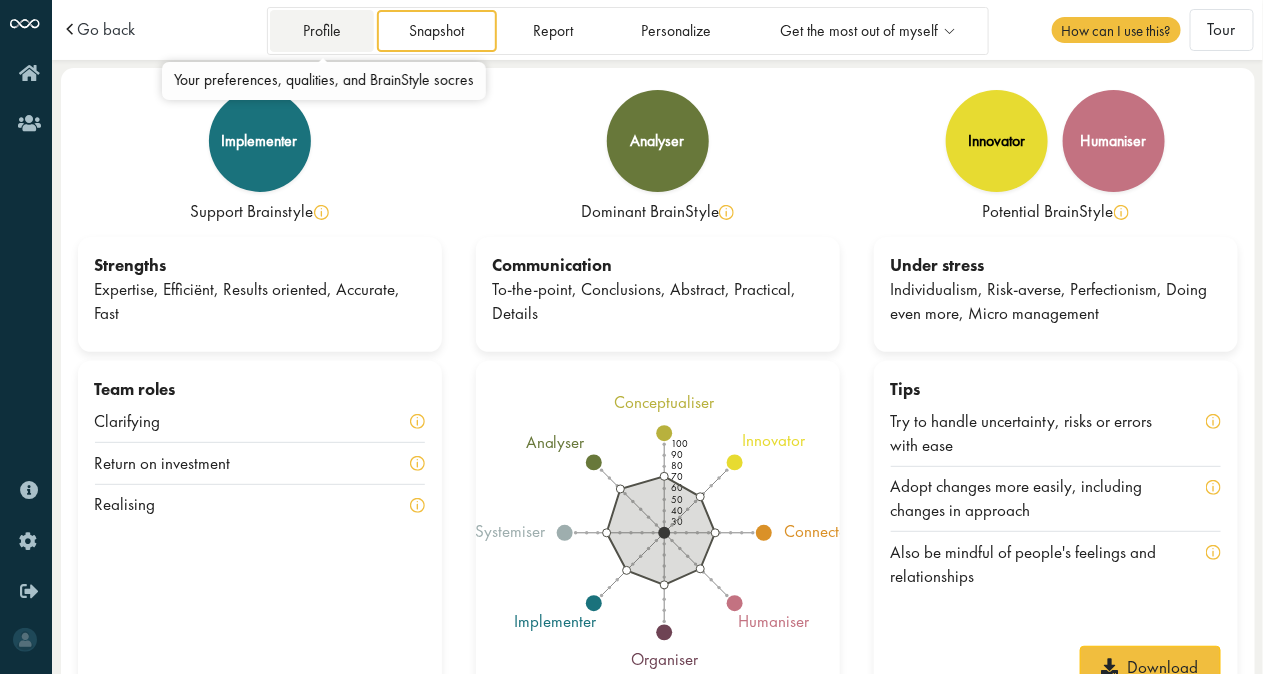 click on "Profile" at bounding box center [321, 30] 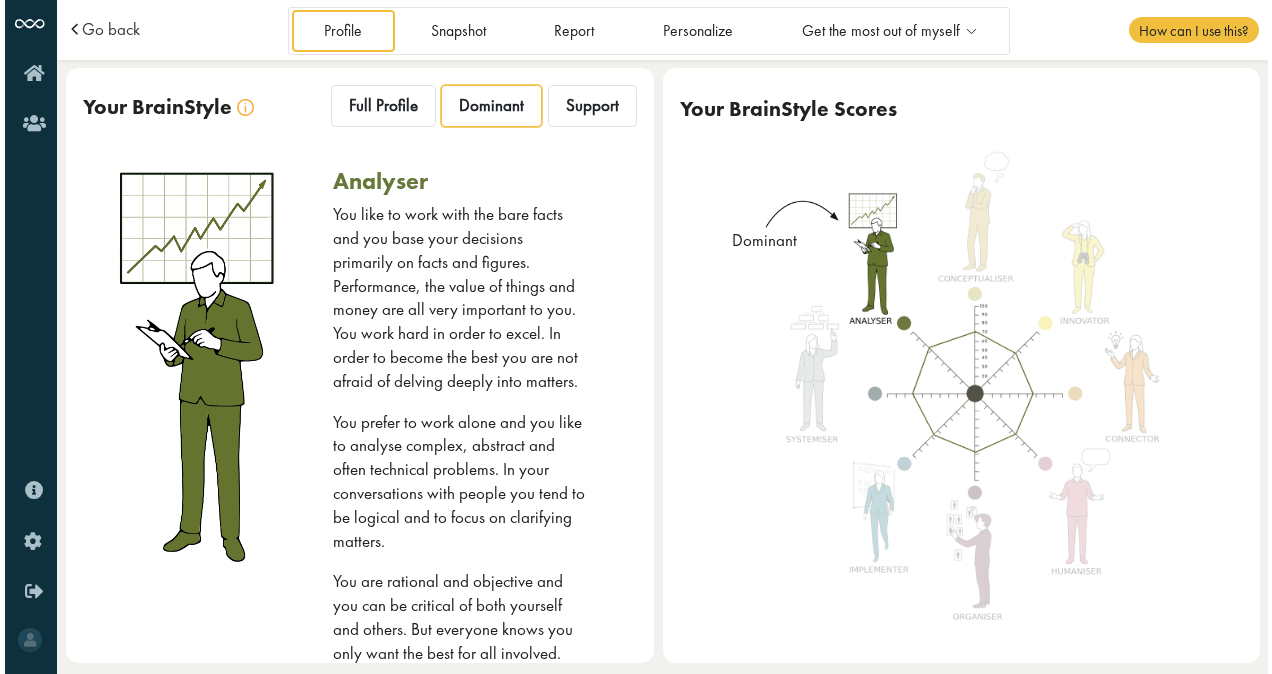 scroll, scrollTop: 0, scrollLeft: 0, axis: both 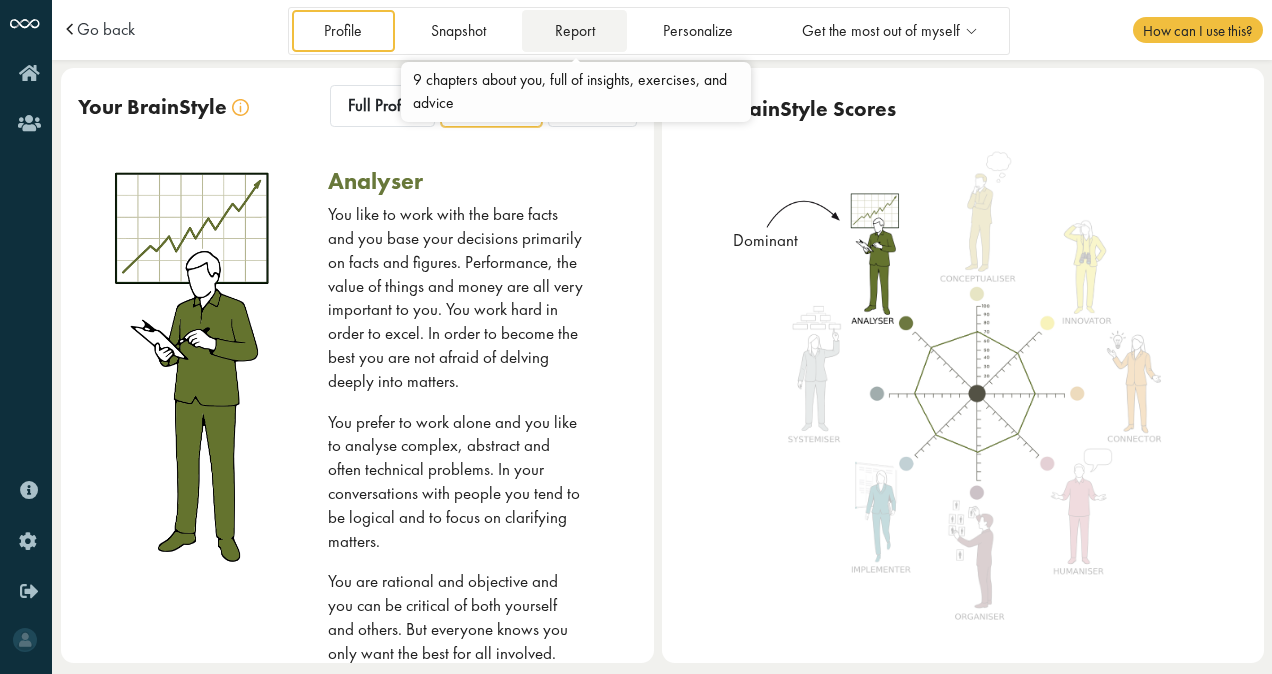 click on "Report" at bounding box center (574, 30) 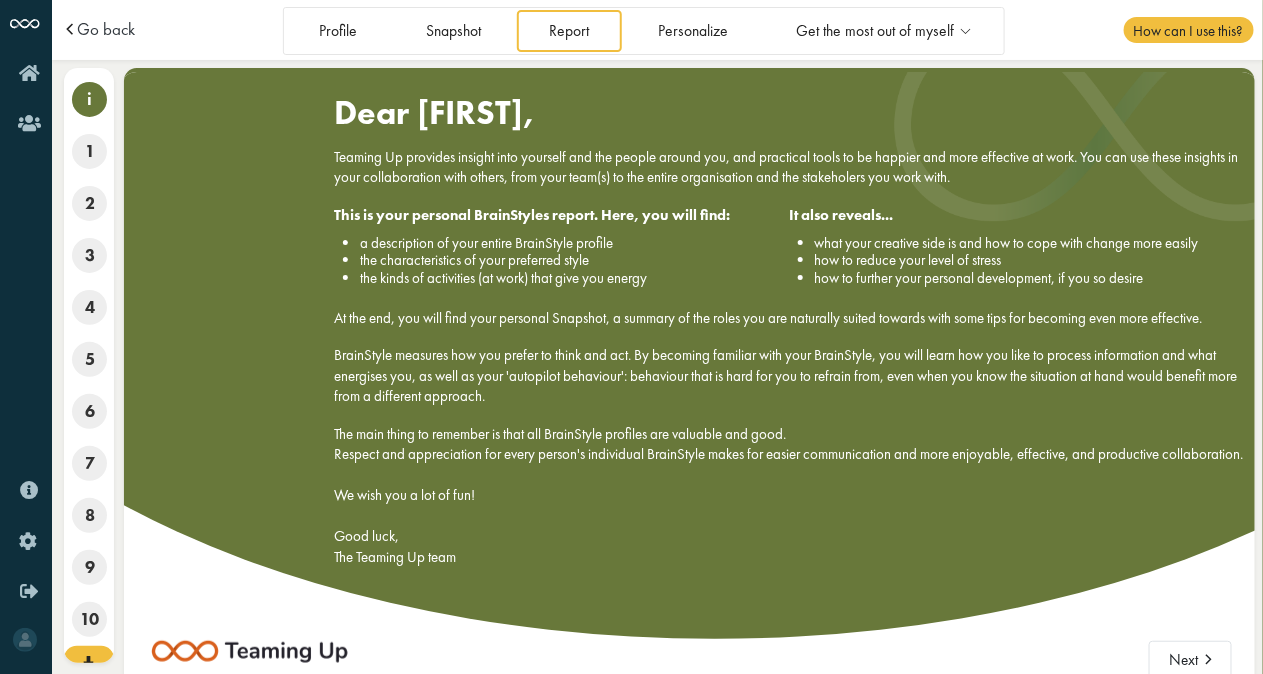 scroll, scrollTop: 48, scrollLeft: 0, axis: vertical 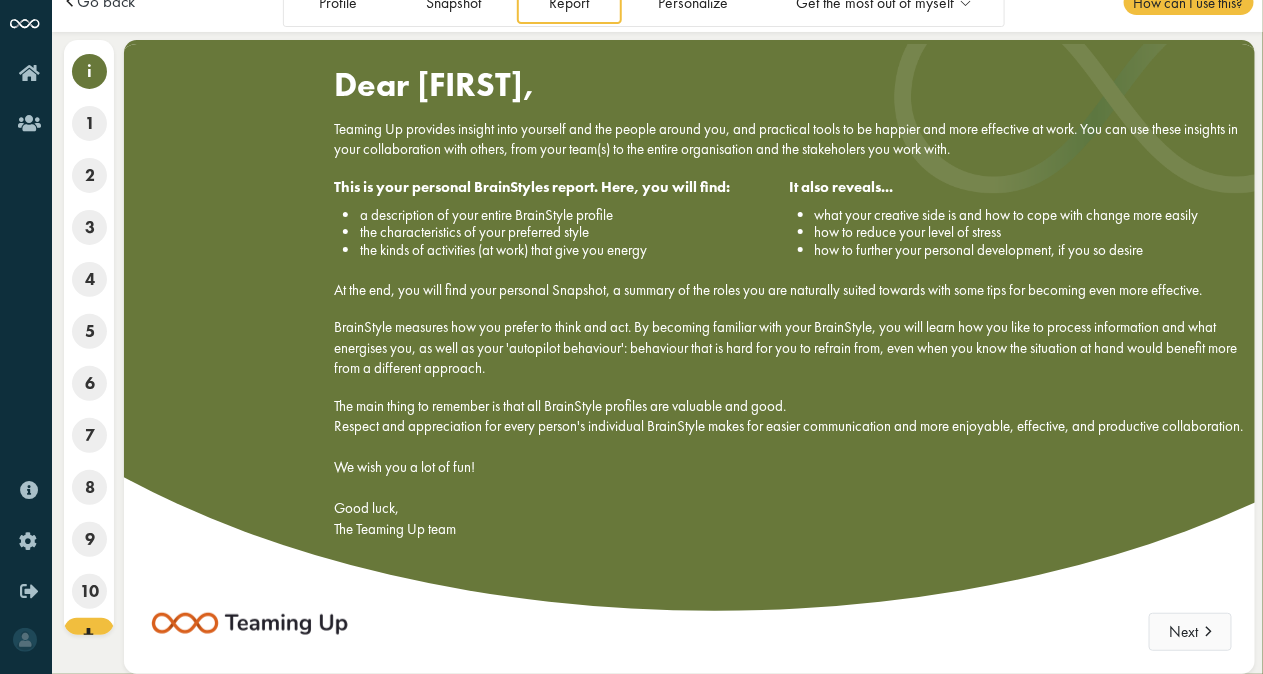 click on "Next" at bounding box center [1190, 632] 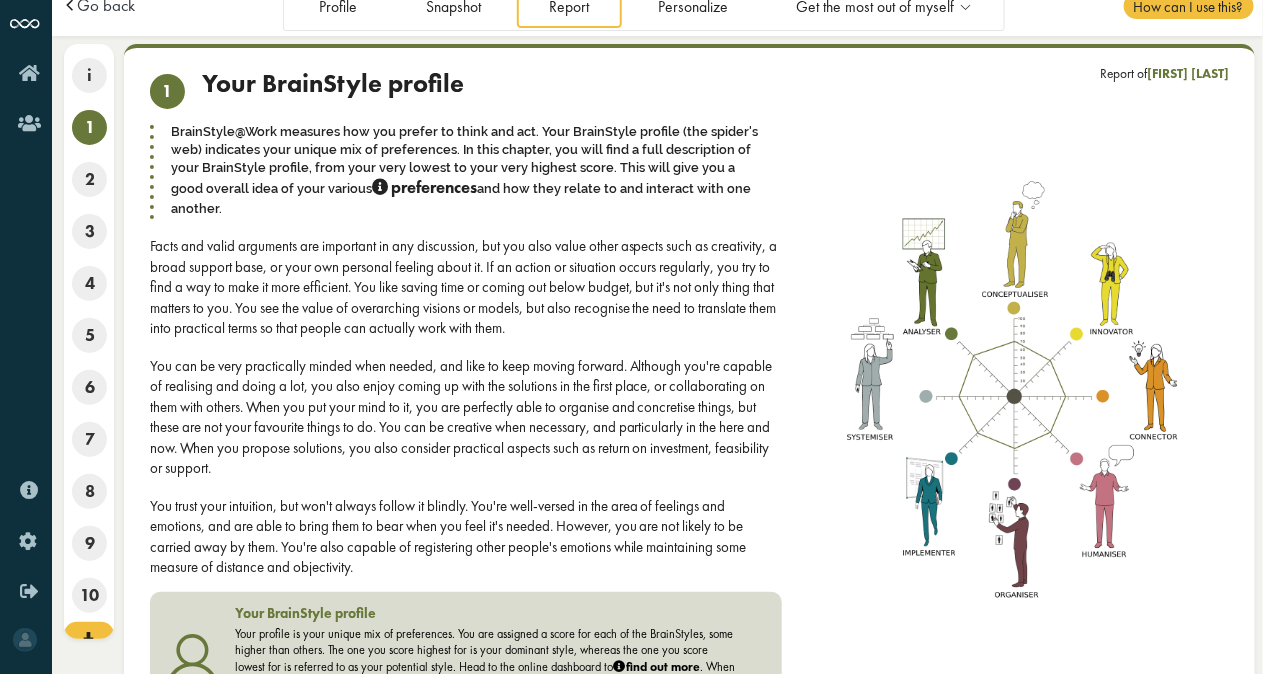 scroll, scrollTop: 25, scrollLeft: 0, axis: vertical 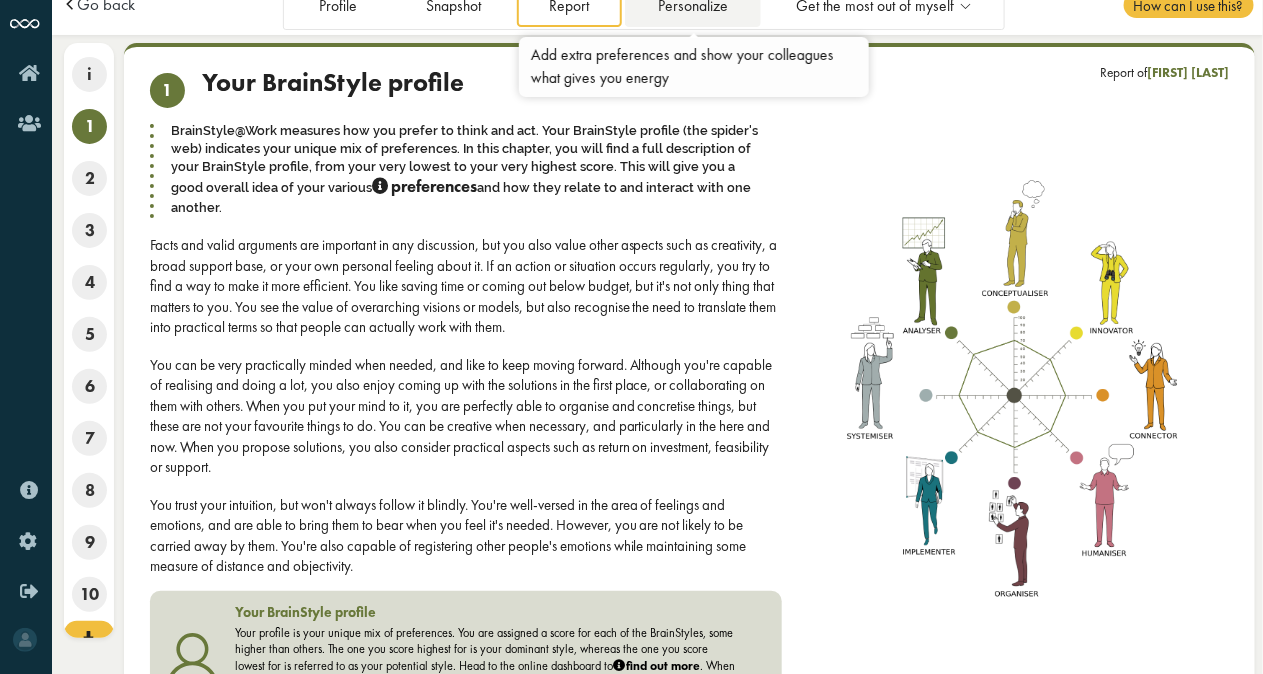 click on "Personalize" at bounding box center [692, 5] 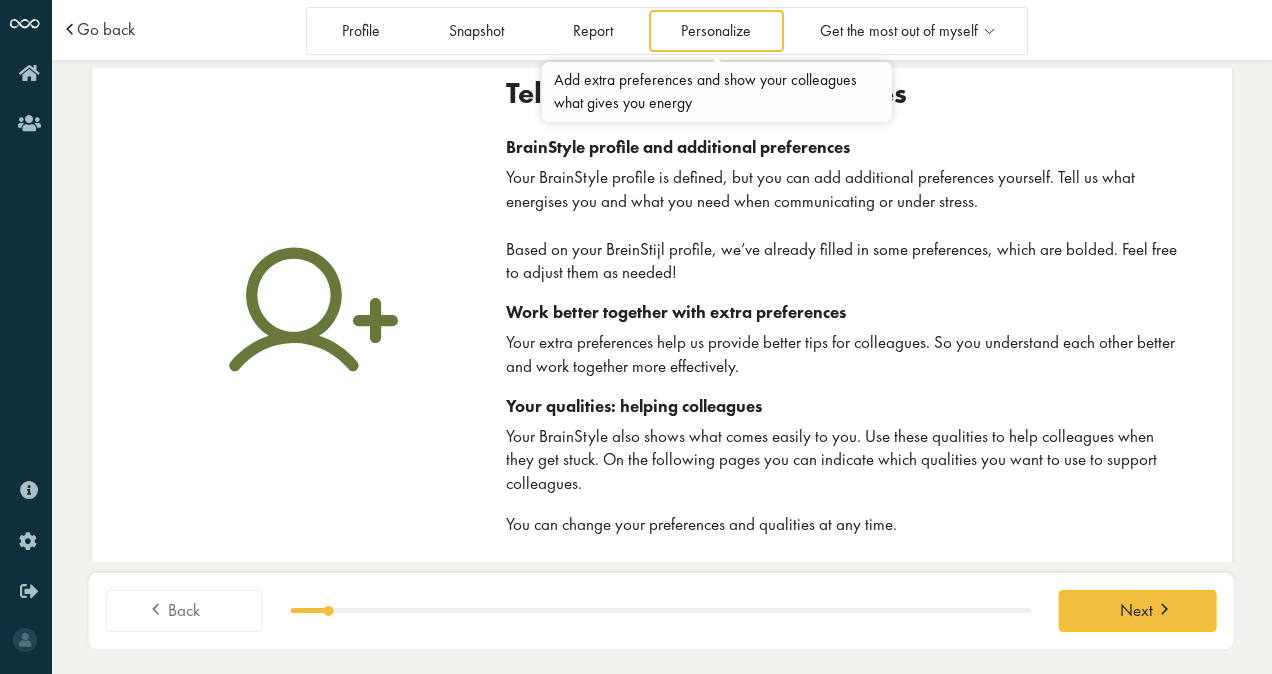 scroll, scrollTop: 0, scrollLeft: 0, axis: both 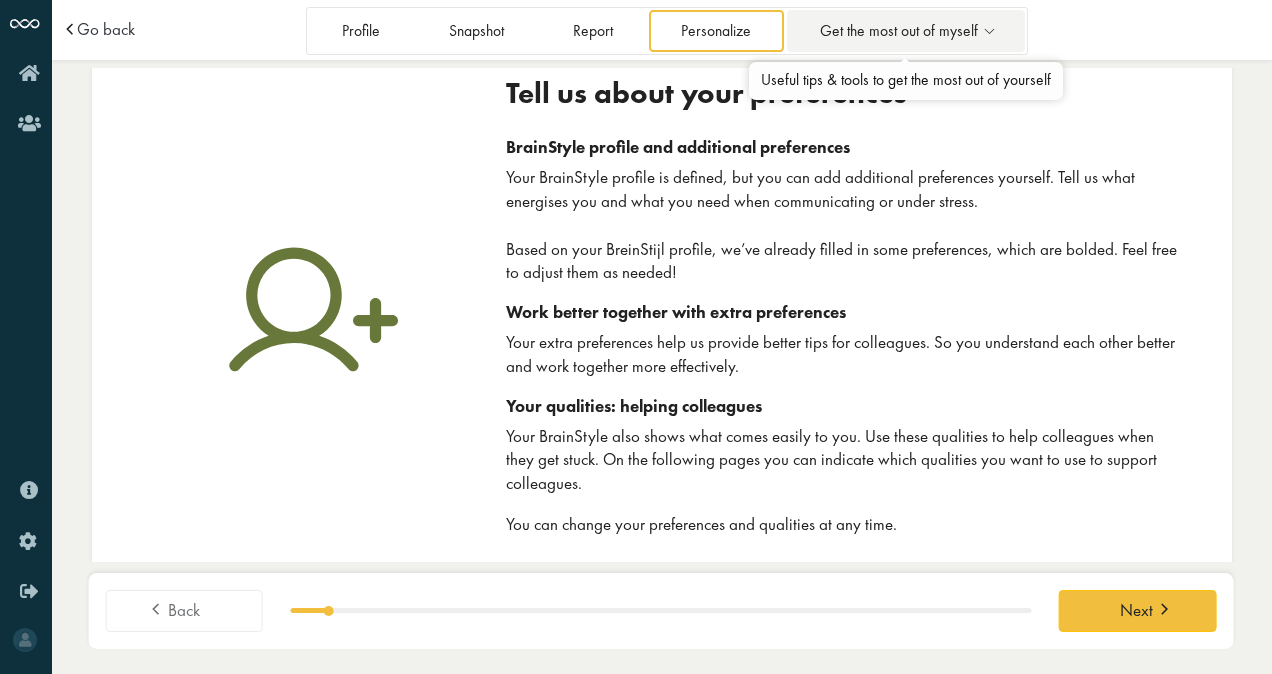 click on "Get the most out of myself" at bounding box center [899, 31] 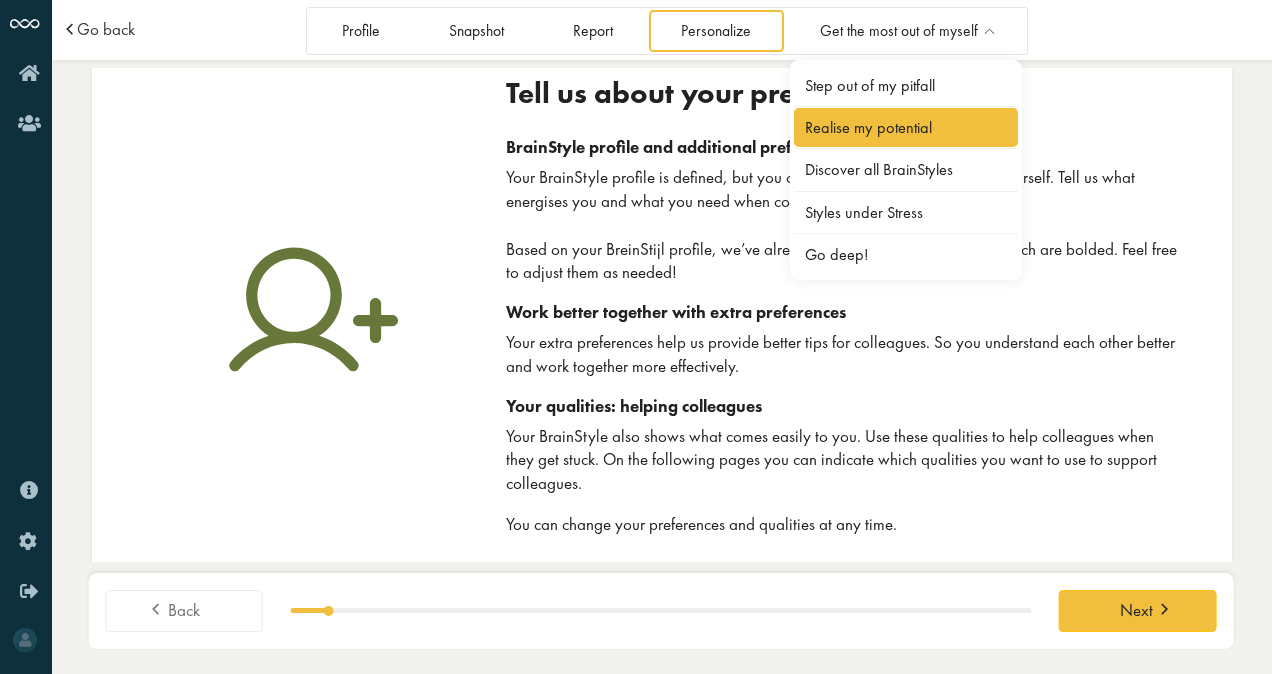 click on "Realise my potential" at bounding box center (906, 127) 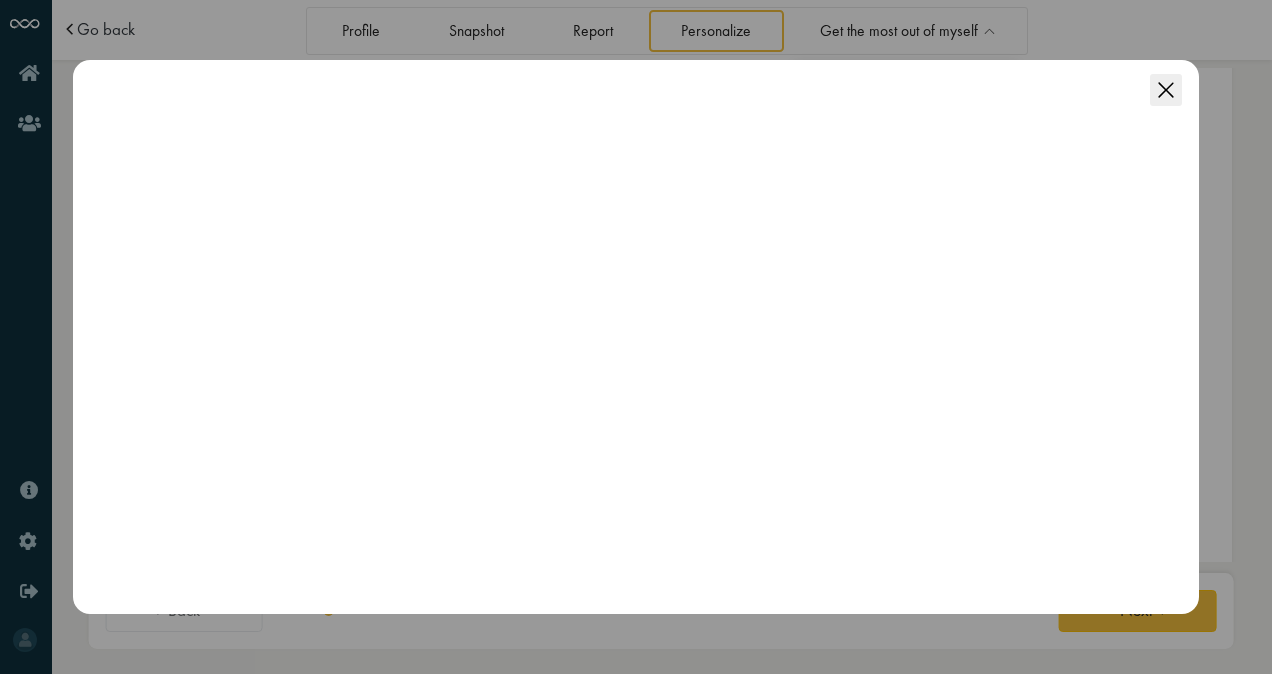 click at bounding box center (1166, 85) 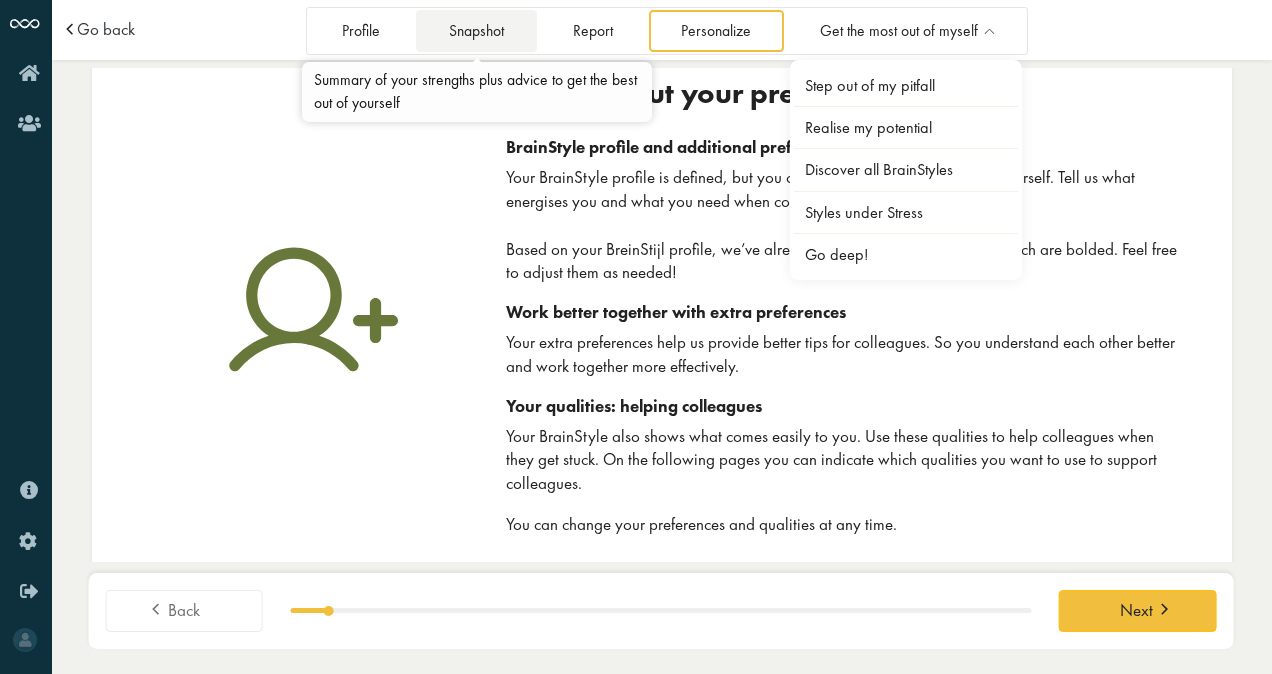 click on "Snapshot" at bounding box center (476, 30) 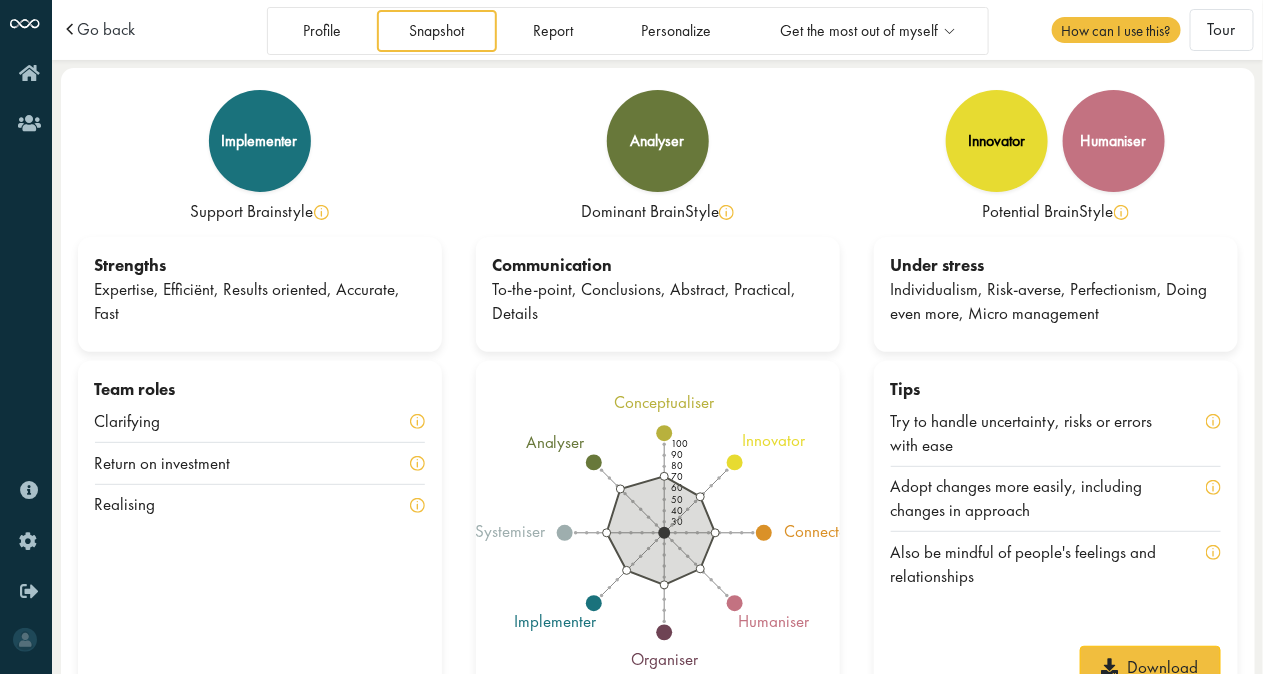 scroll, scrollTop: 44, scrollLeft: 0, axis: vertical 